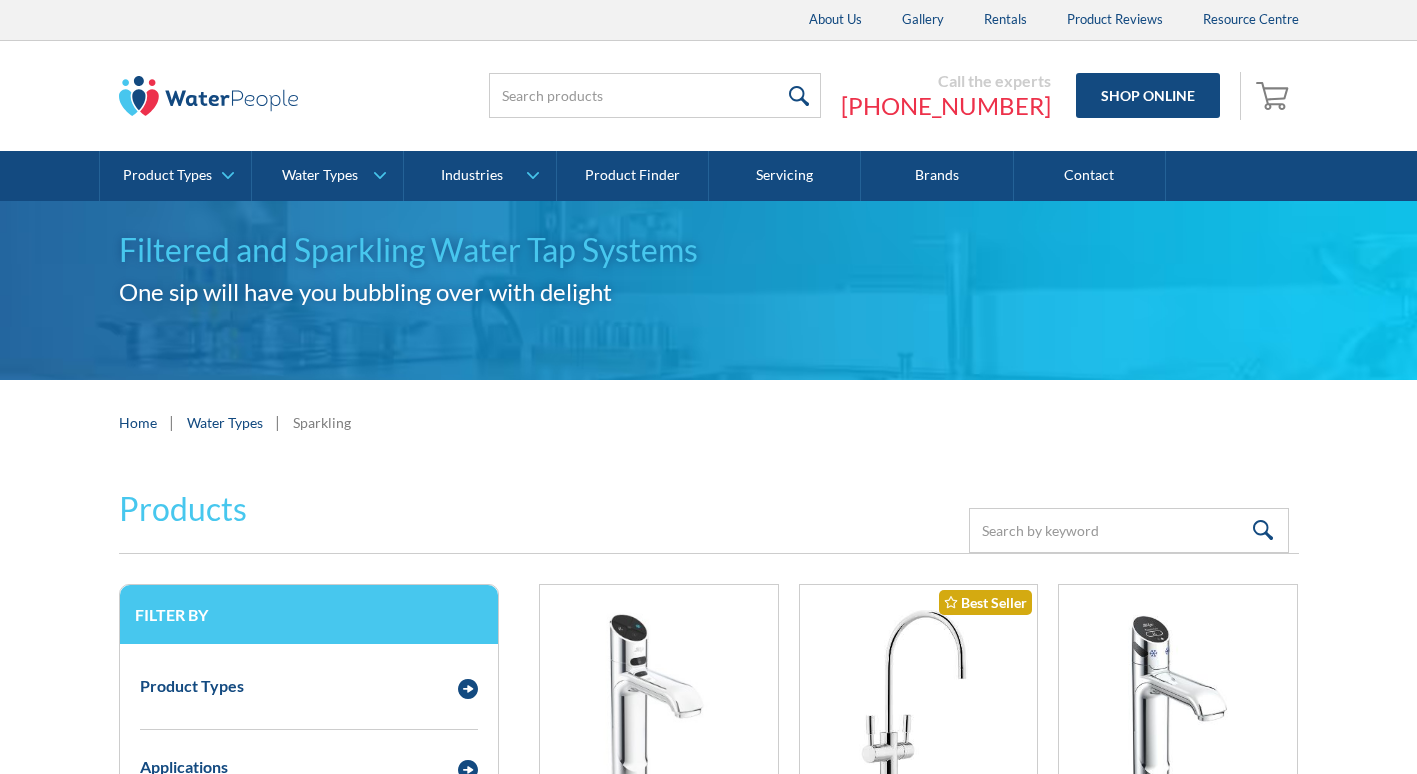 scroll, scrollTop: 0, scrollLeft: 0, axis: both 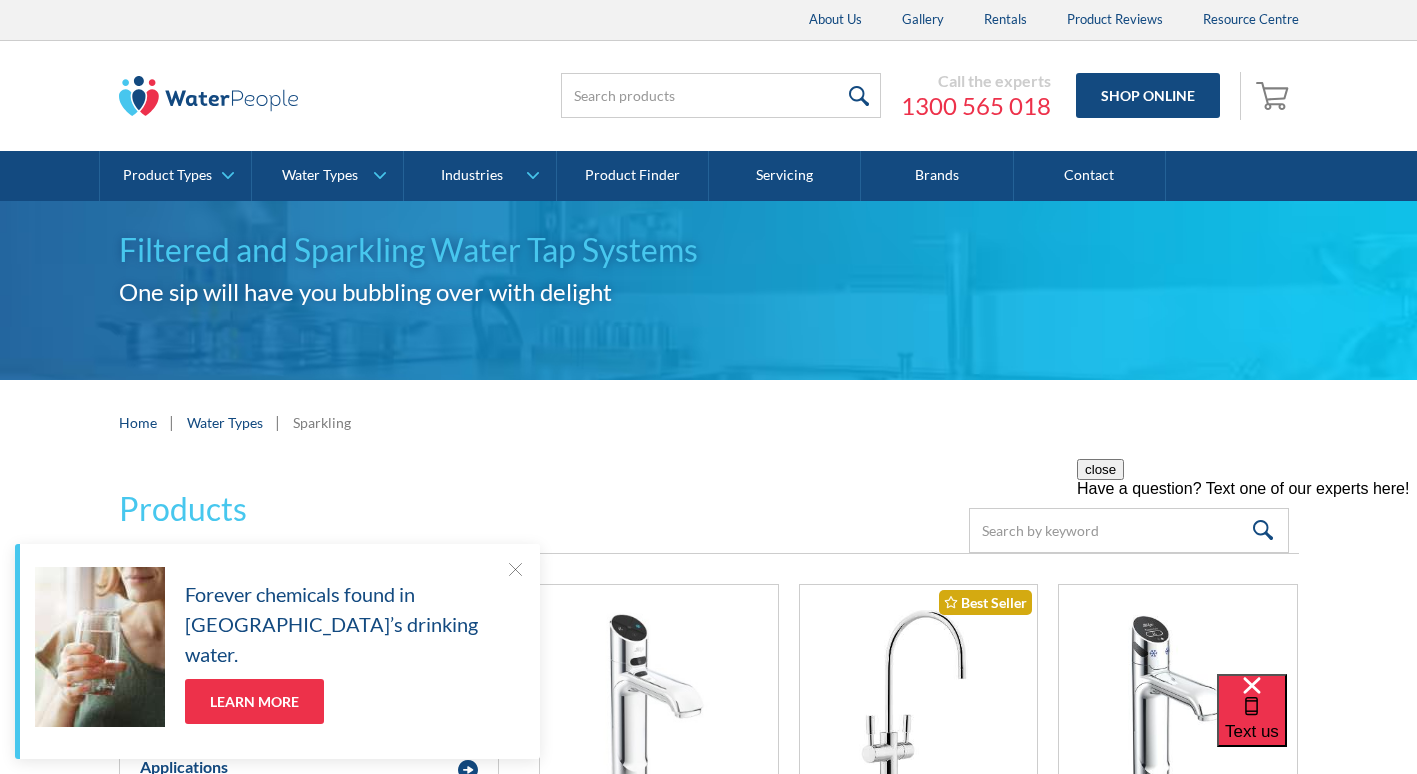 click on "Home | Water Types | Sparkling" at bounding box center [709, 422] 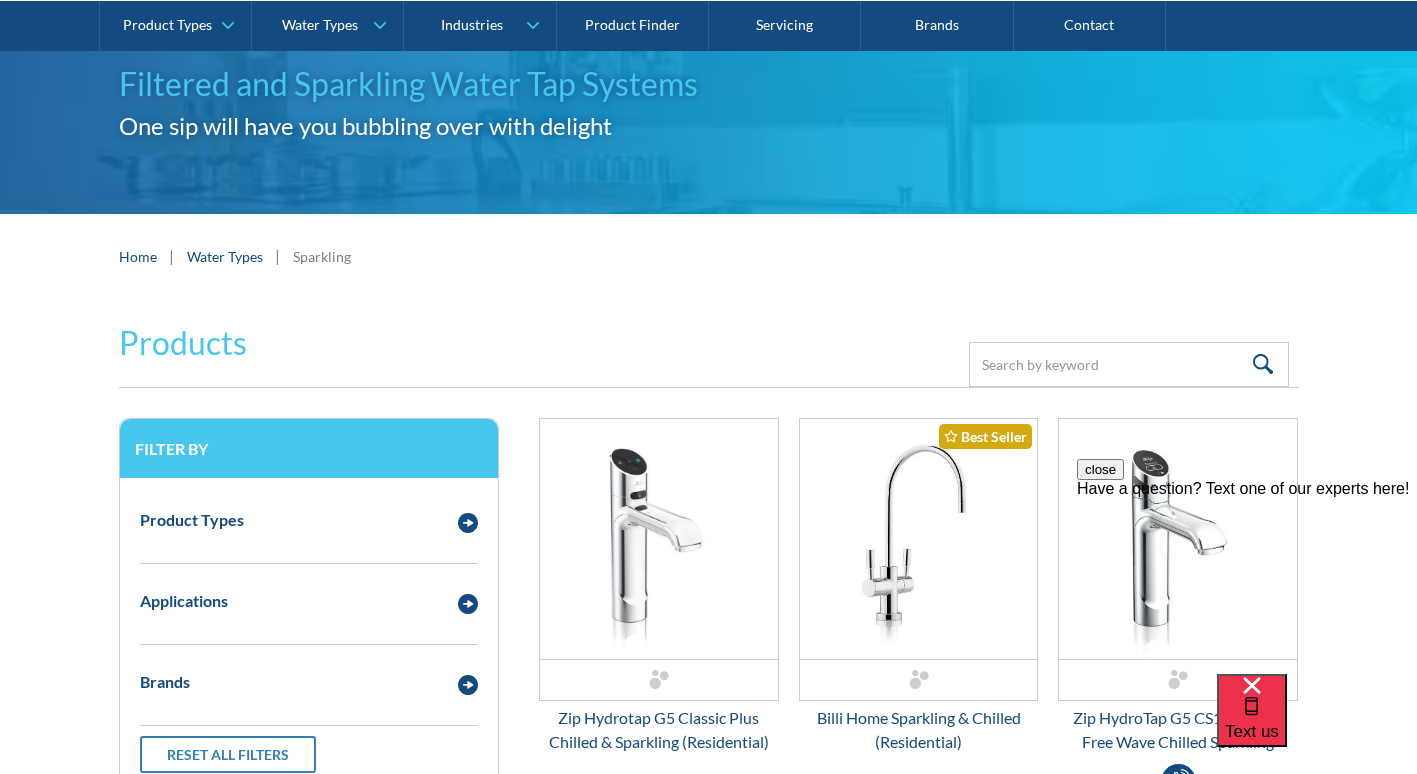 scroll, scrollTop: 300, scrollLeft: 0, axis: vertical 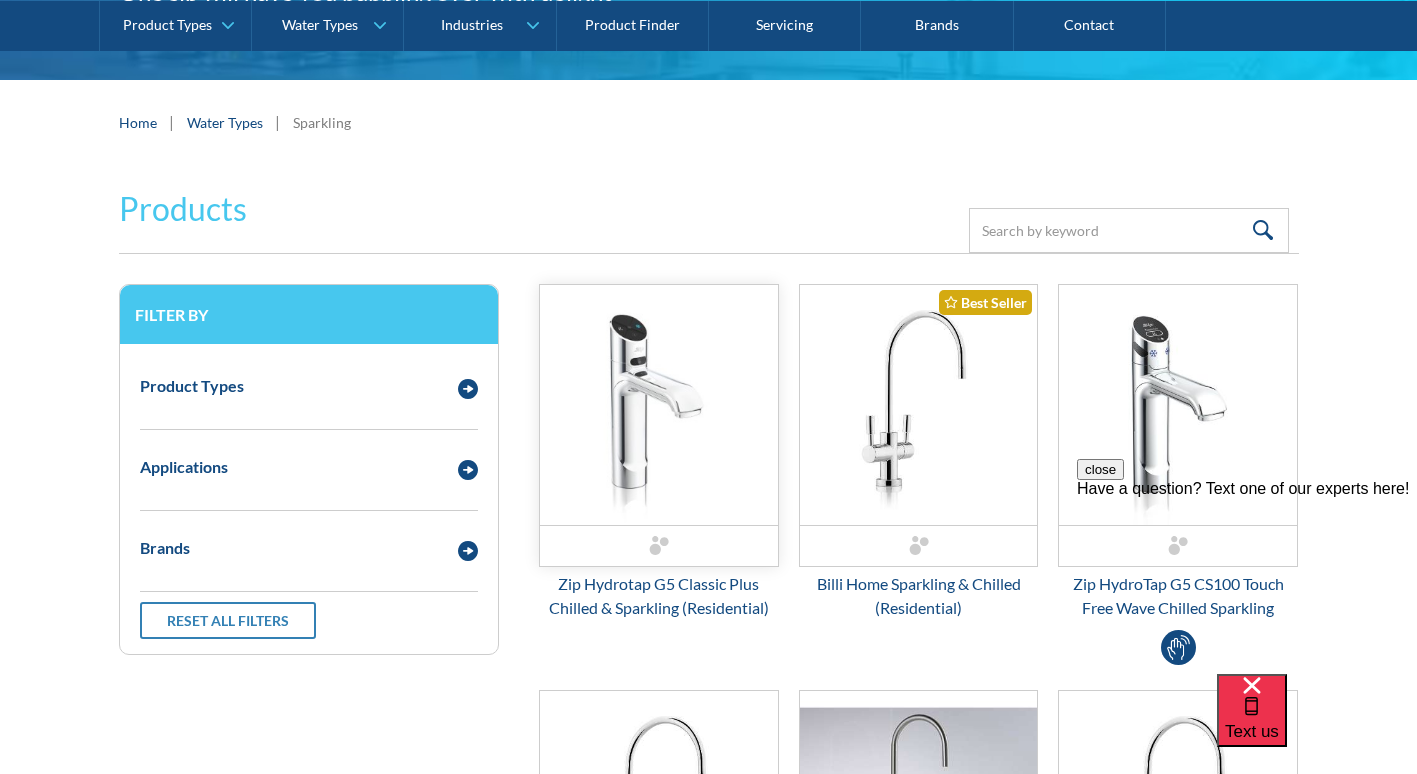 click at bounding box center [659, 405] 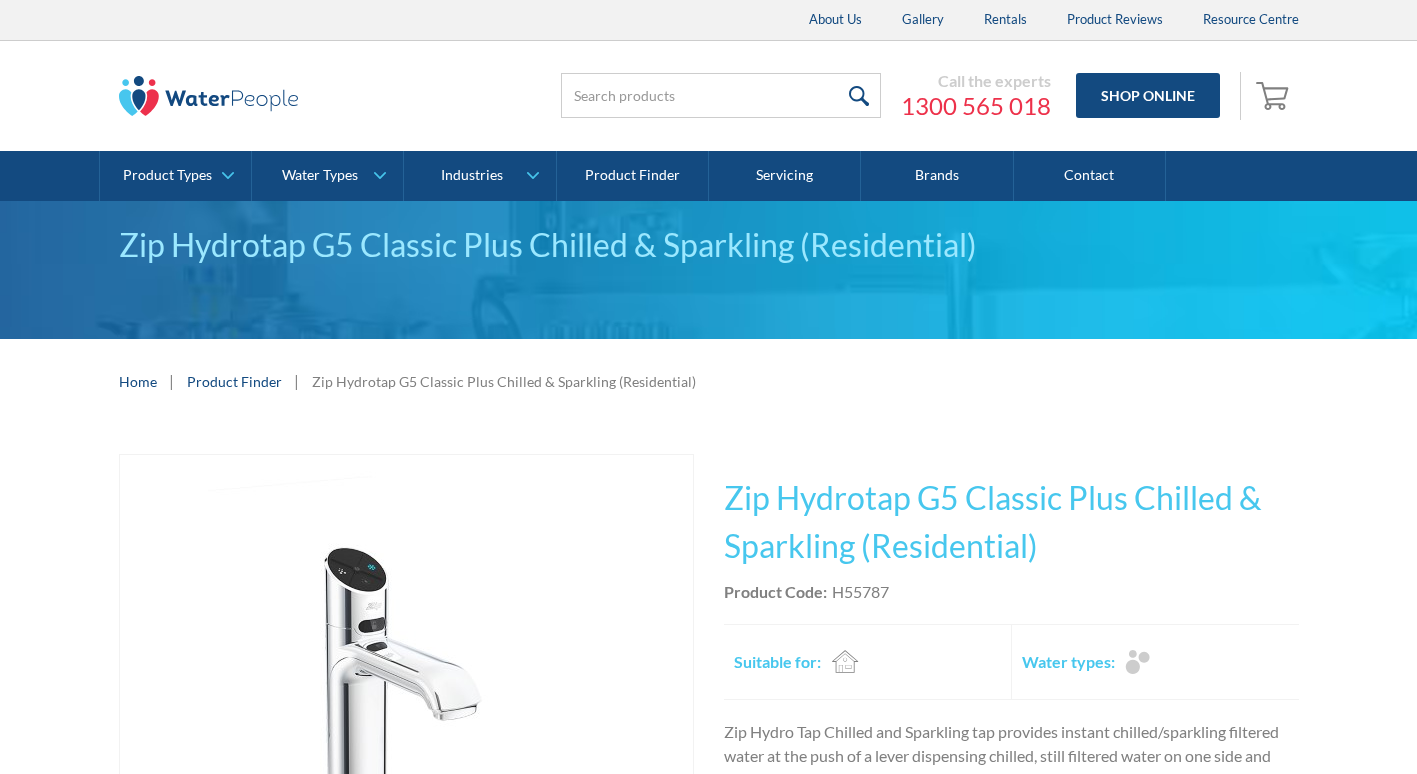 scroll, scrollTop: 0, scrollLeft: 0, axis: both 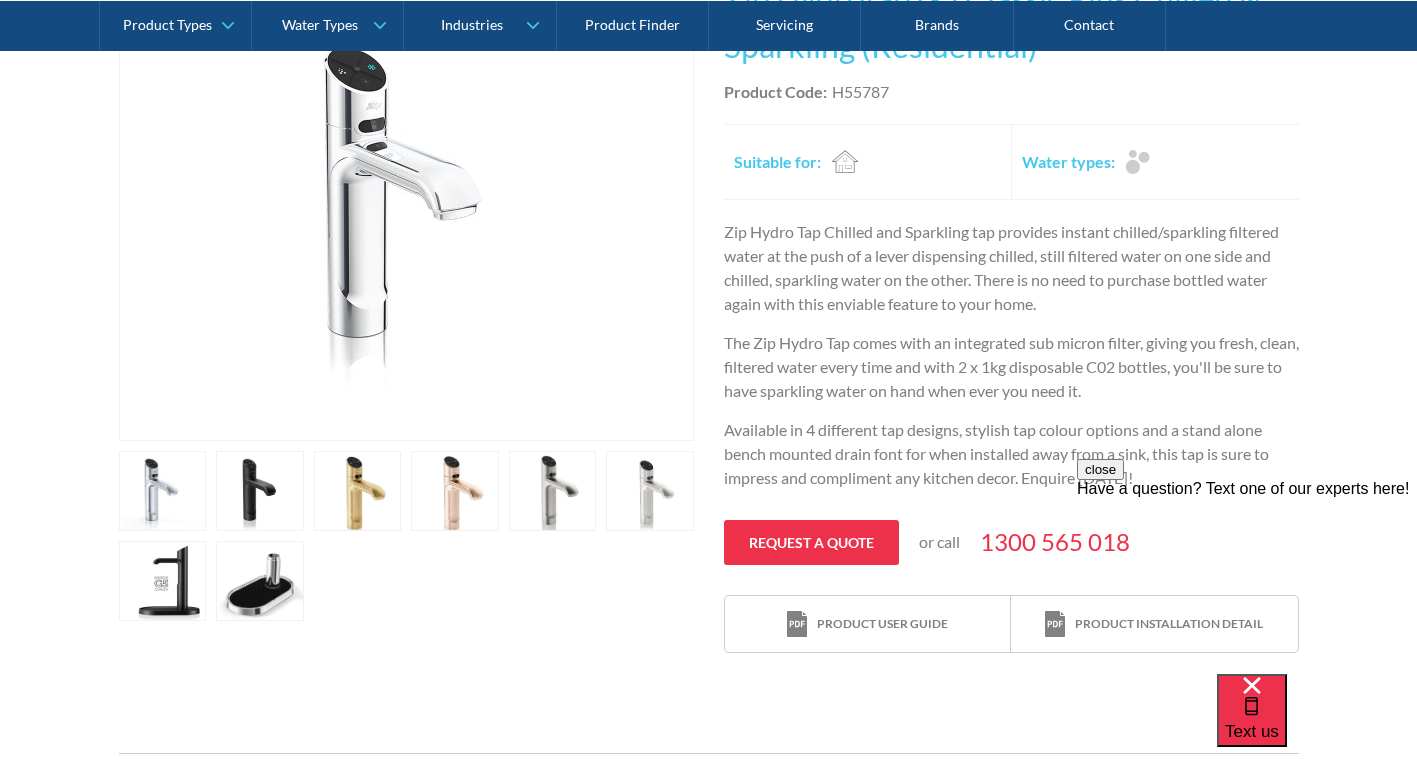 click on "Have a question? Text one of our experts here!" at bounding box center [1247, 489] 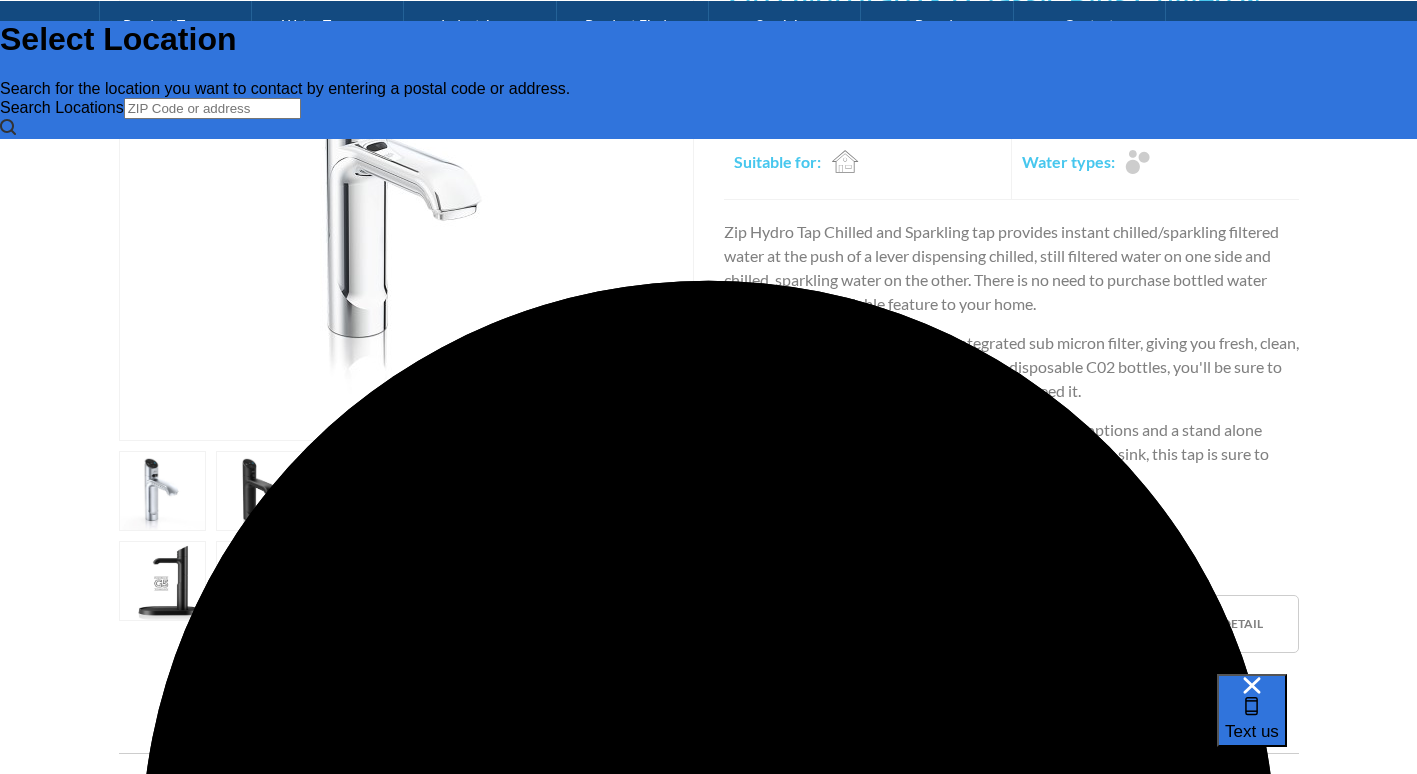 scroll, scrollTop: 0, scrollLeft: 0, axis: both 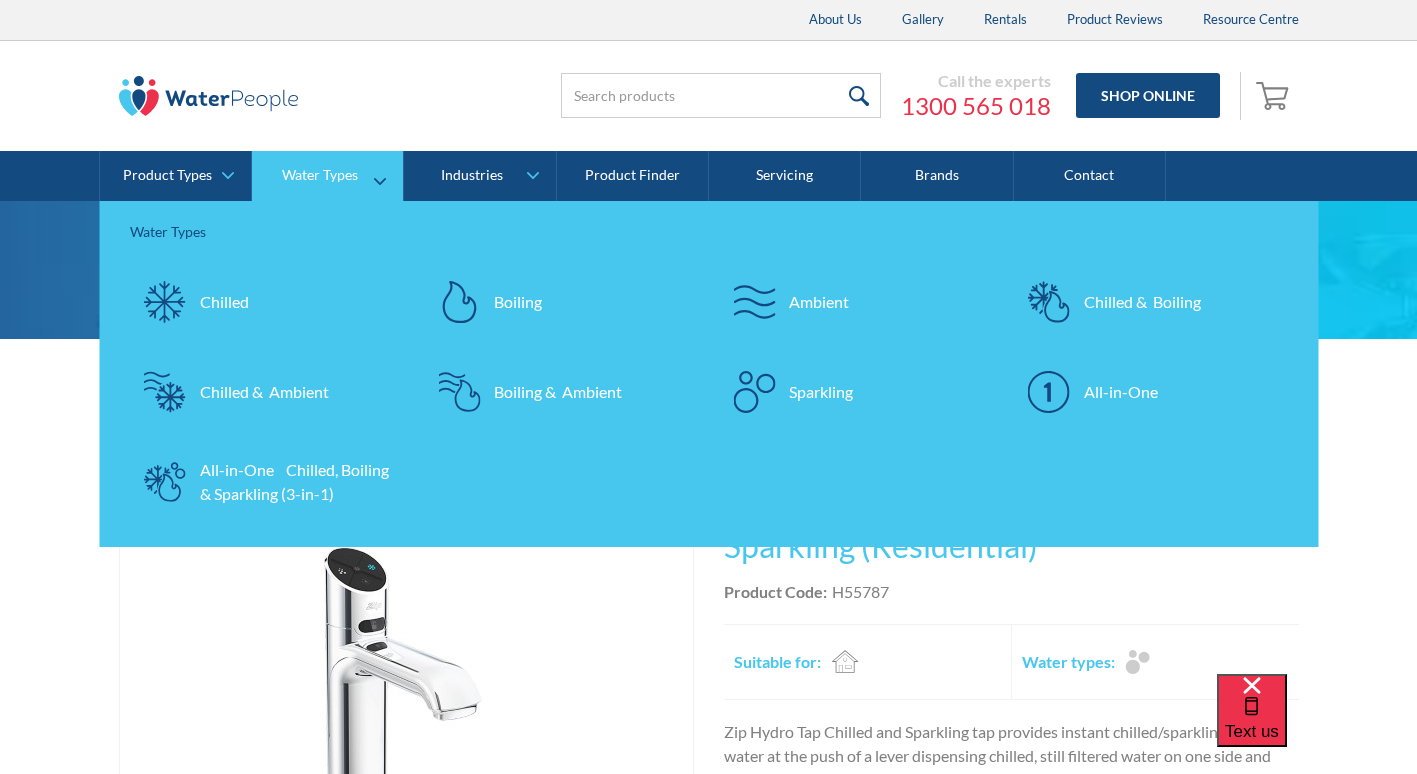 click on "All-in-One    Chilled, Boiling & Sparkling (3-in-1)" at bounding box center (297, 482) 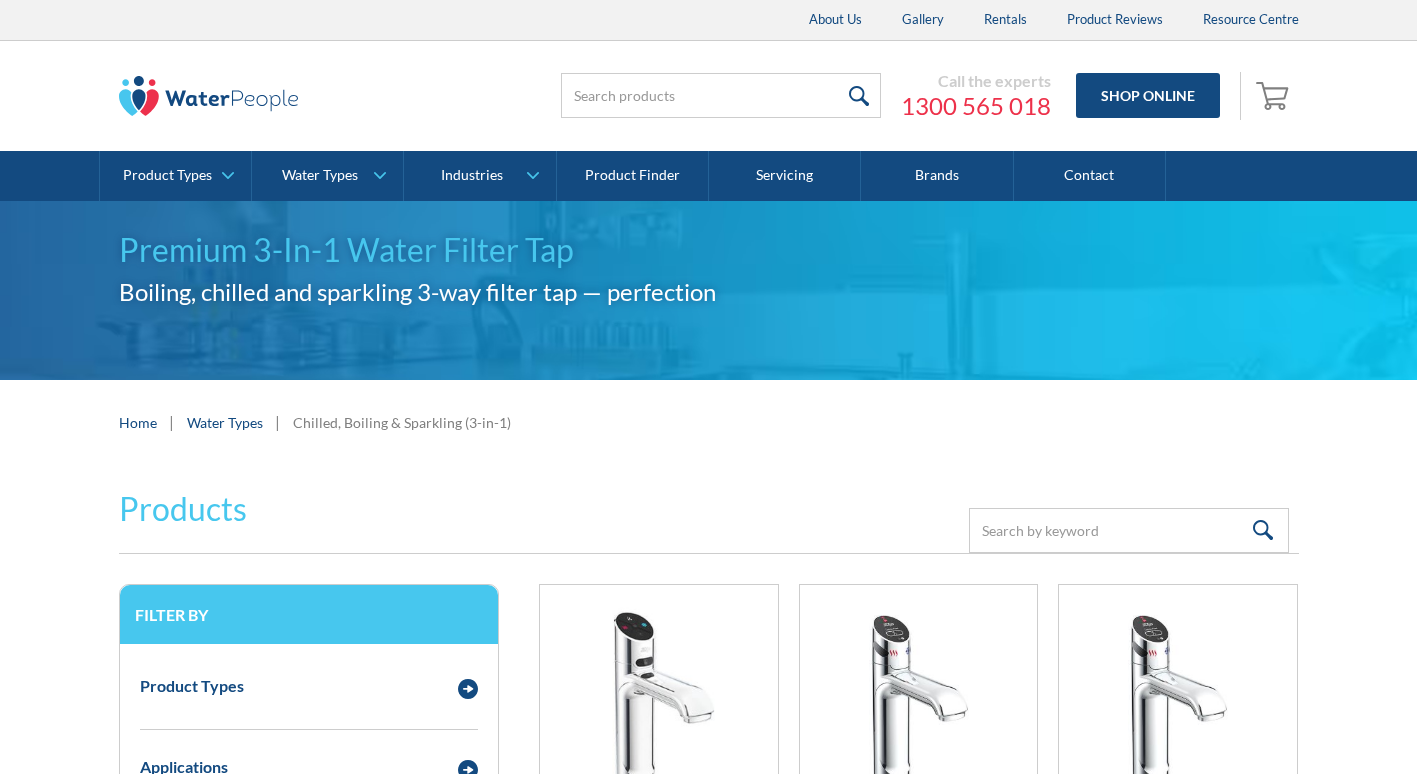 scroll, scrollTop: 0, scrollLeft: 0, axis: both 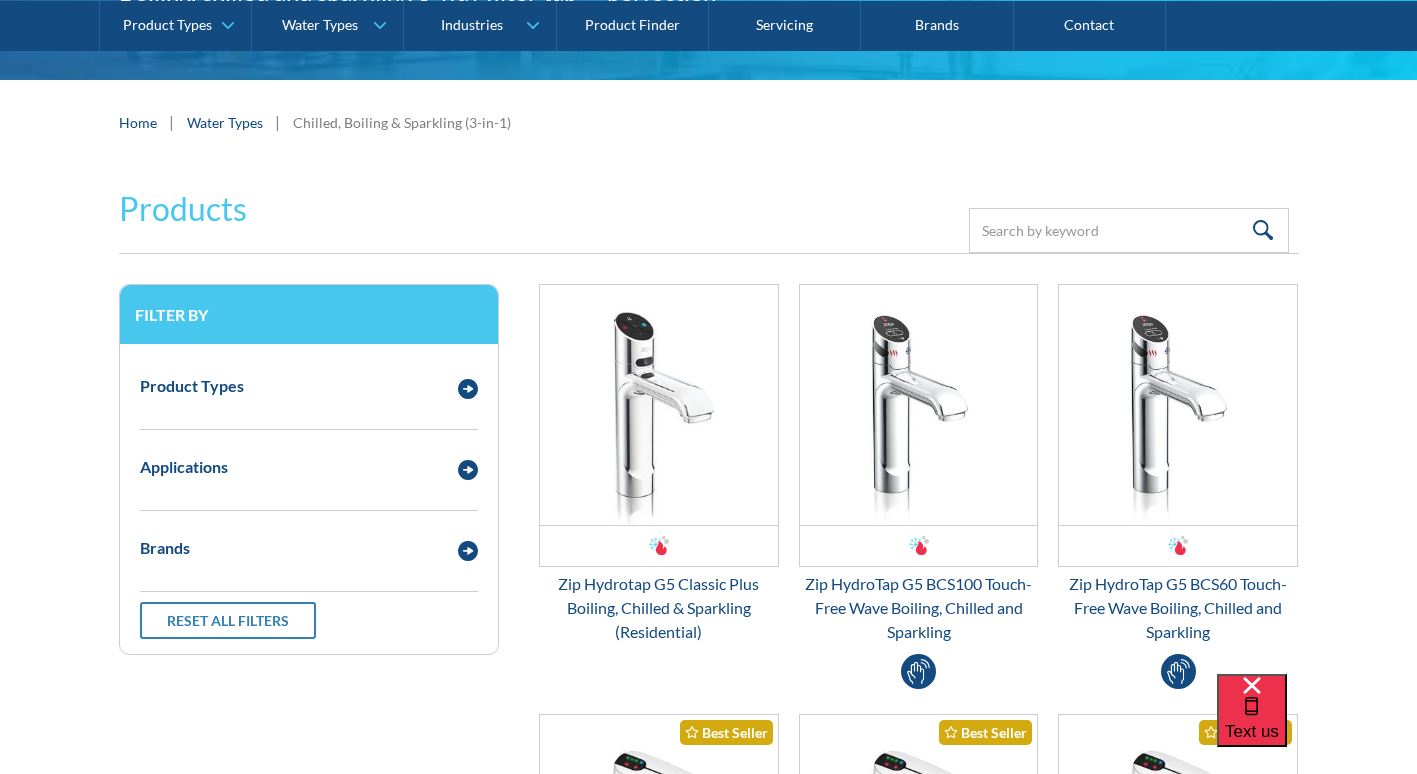 click on "Water Types" at bounding box center [225, 122] 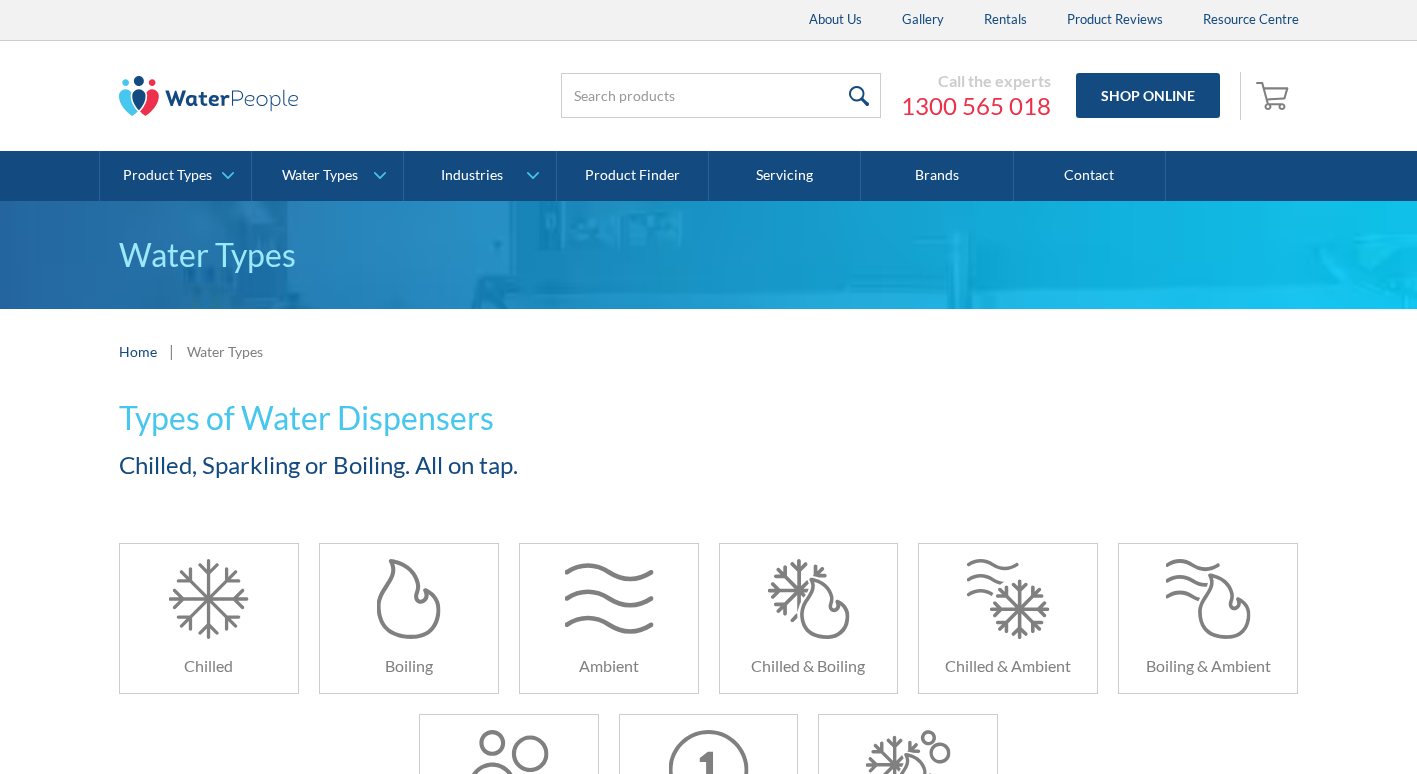 scroll, scrollTop: 0, scrollLeft: 0, axis: both 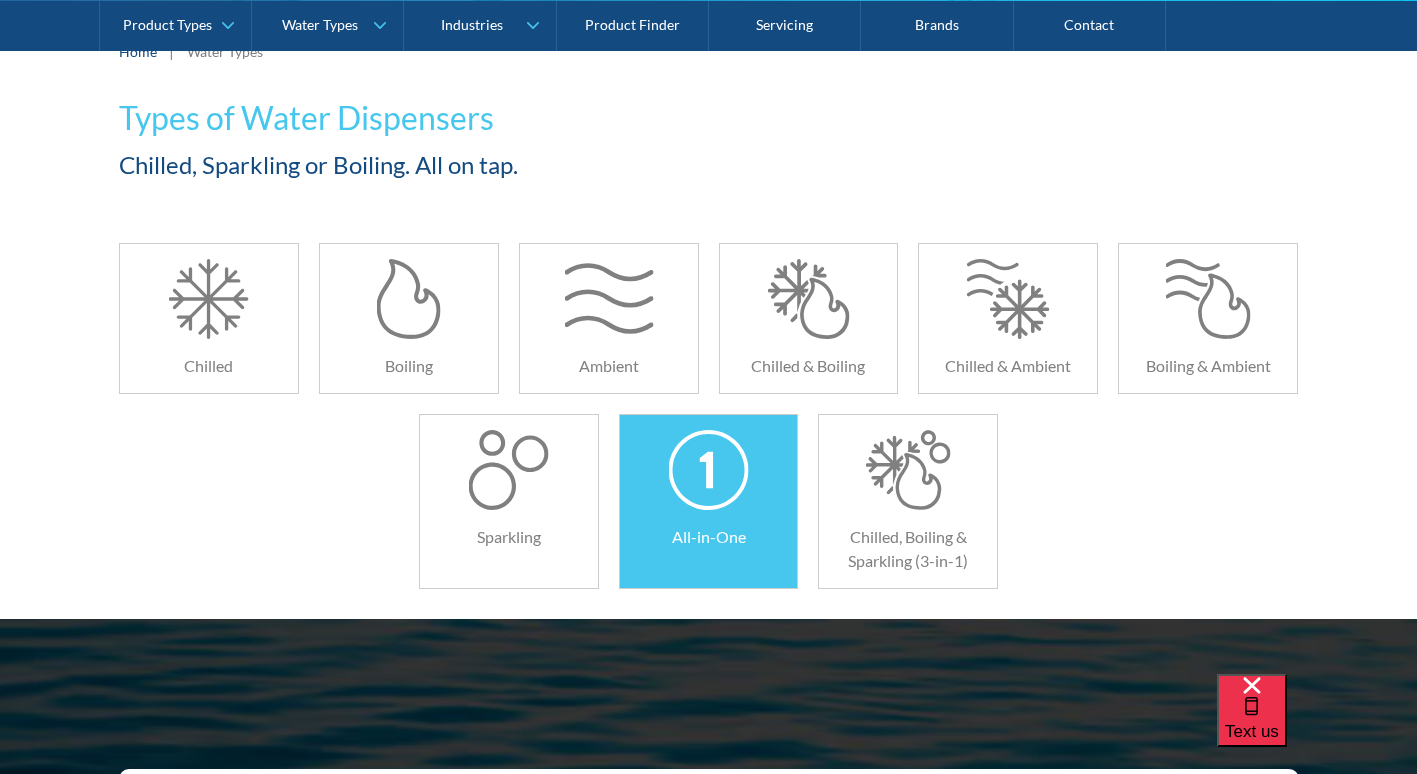 click at bounding box center (708, 470) 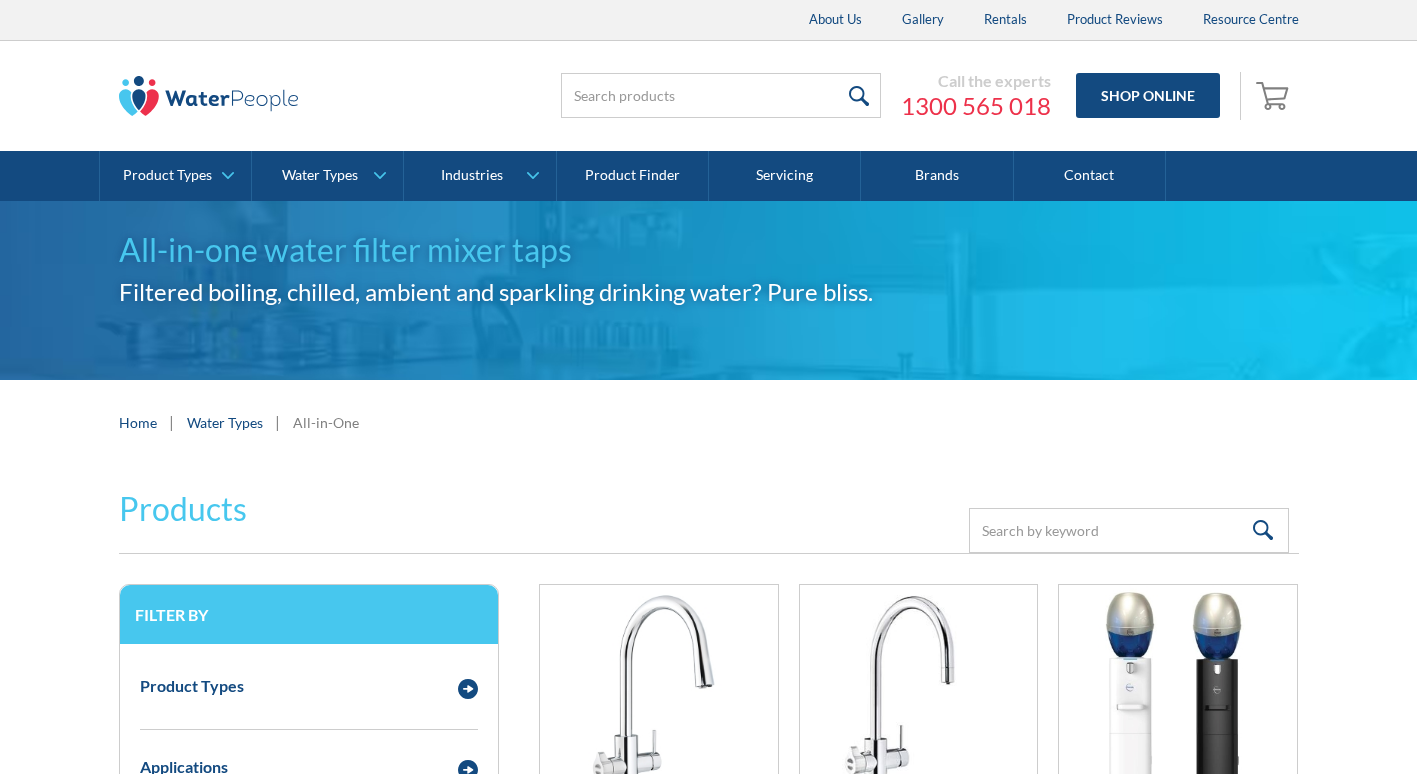 scroll, scrollTop: 0, scrollLeft: 0, axis: both 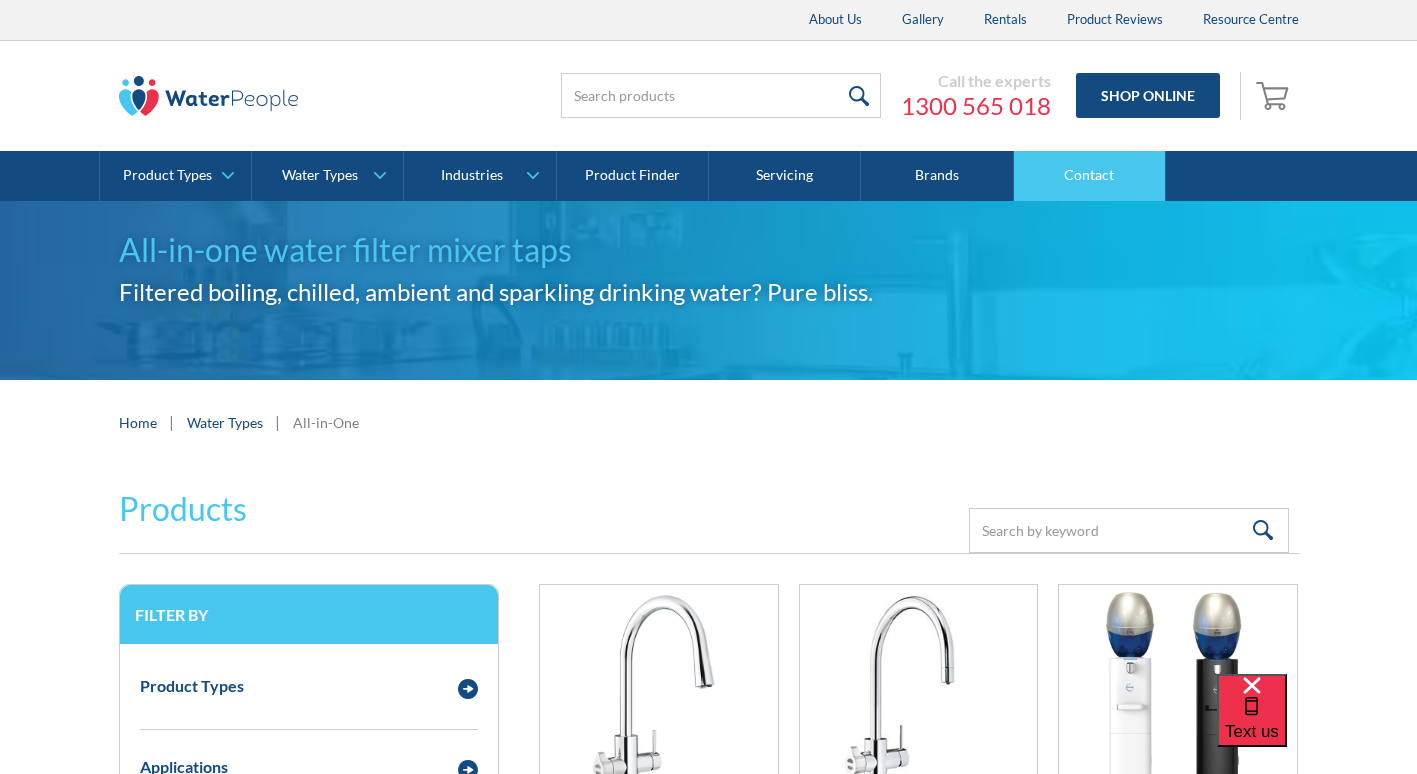 click on "Contact" at bounding box center (1090, 176) 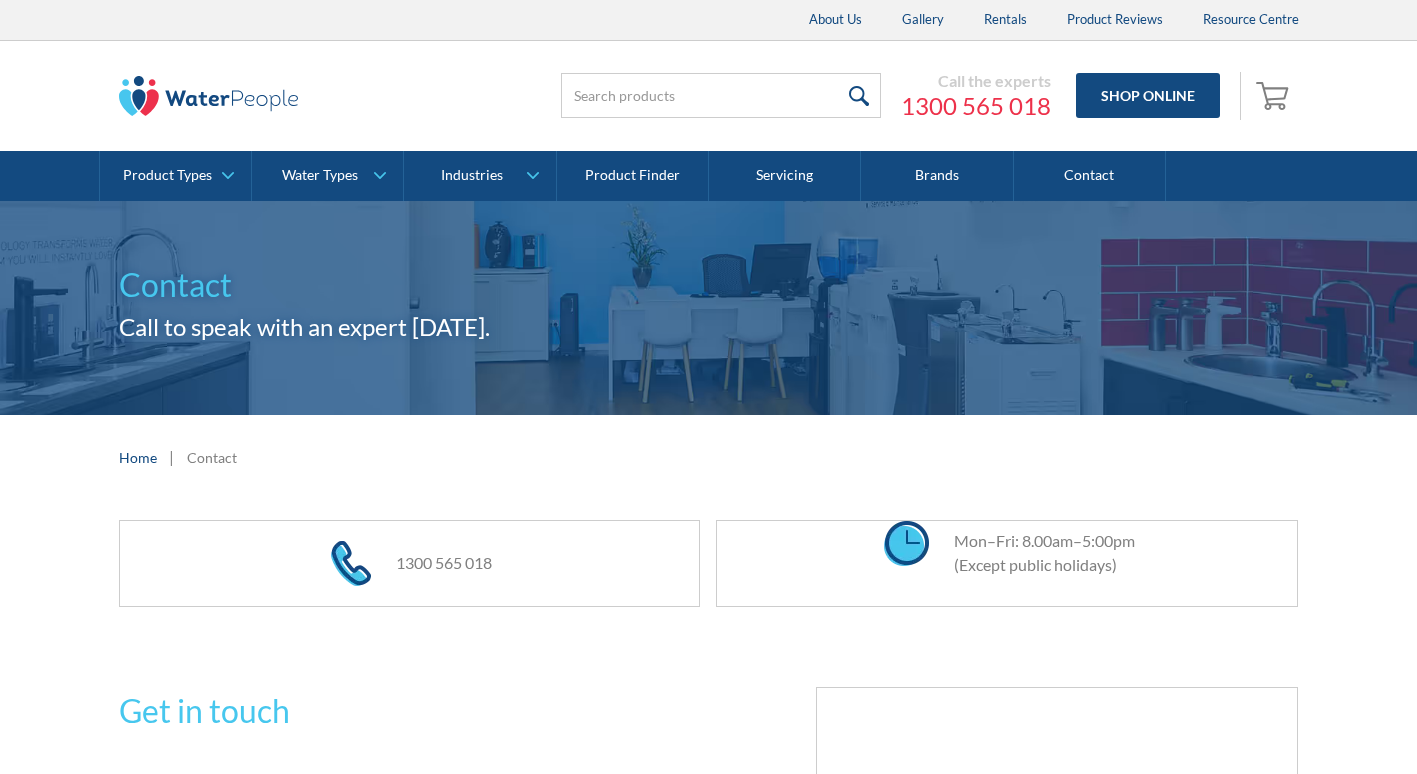 scroll, scrollTop: 0, scrollLeft: 0, axis: both 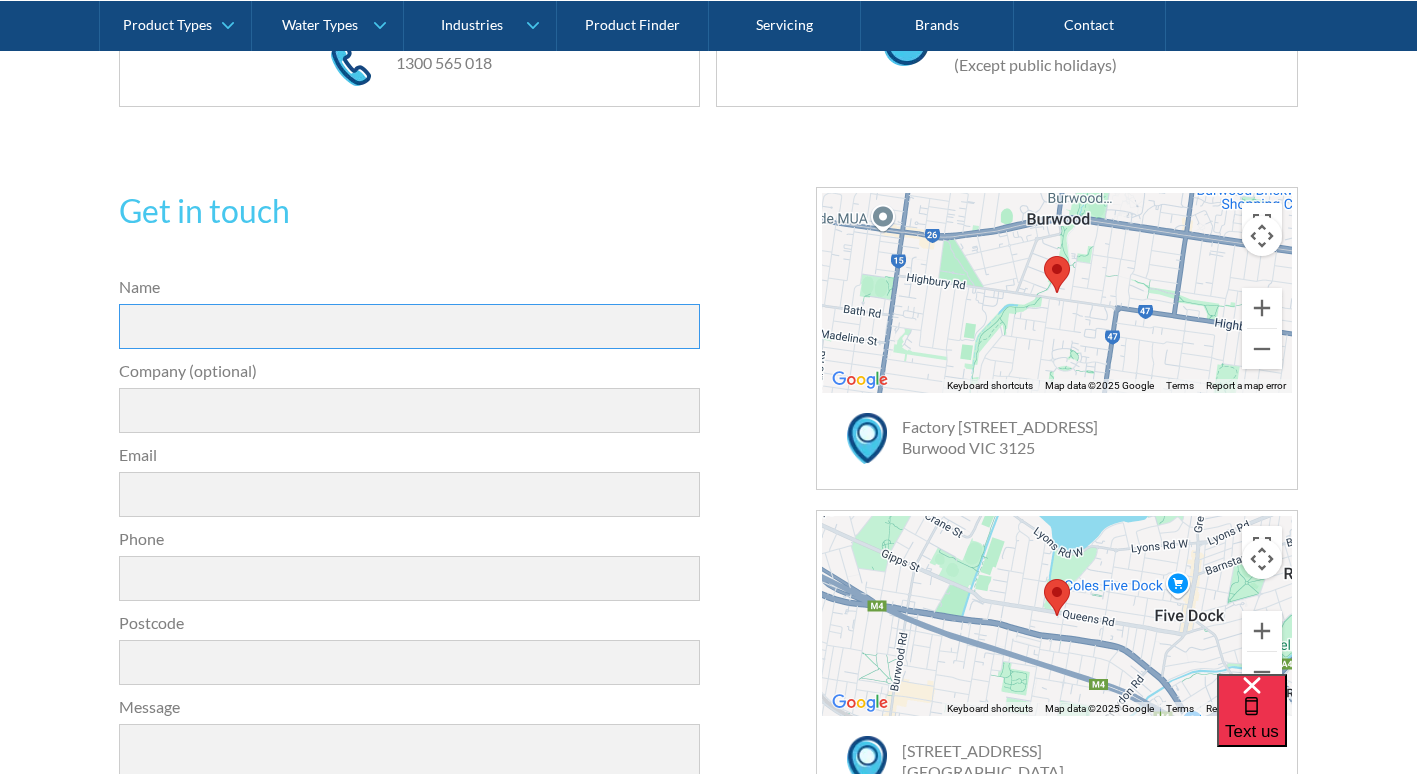 click on "Name" at bounding box center (410, 326) 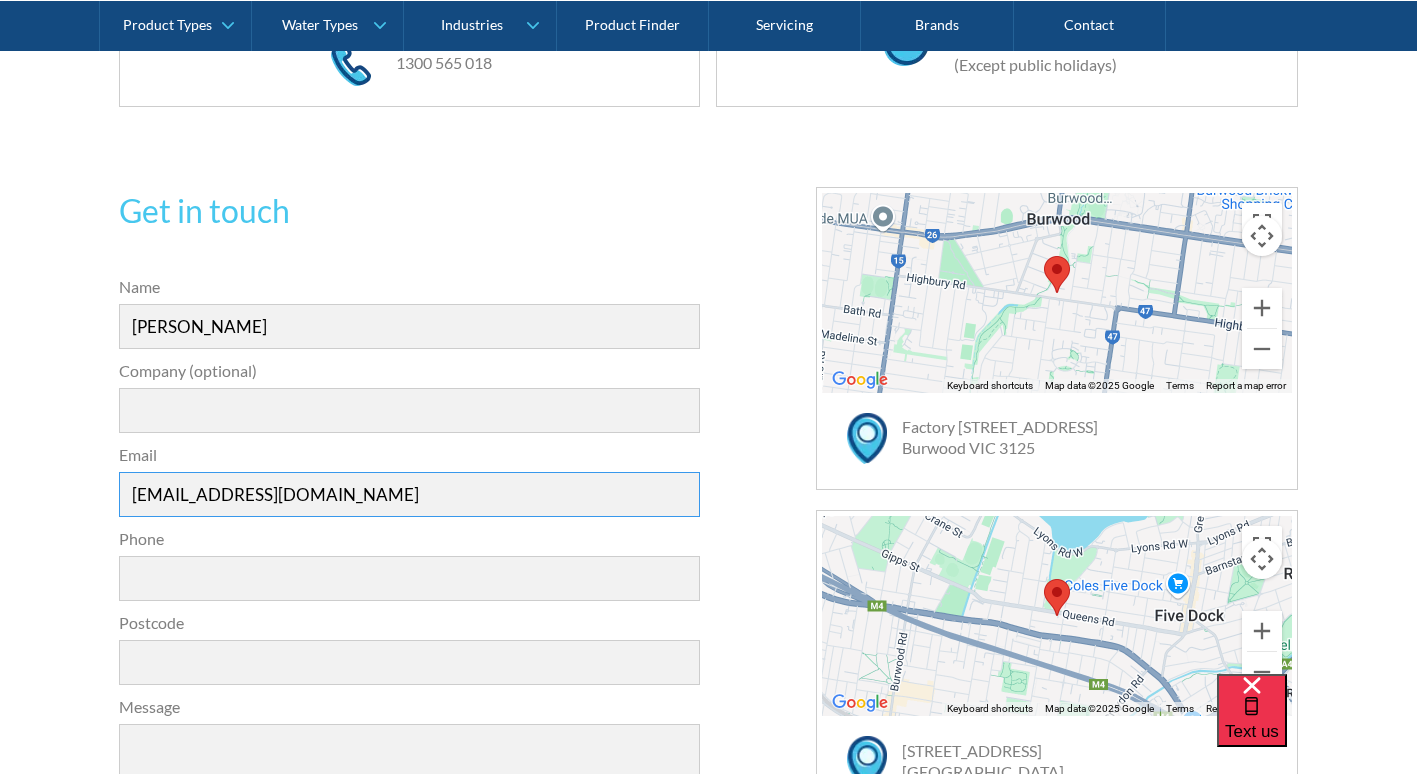 type on "0407559703" 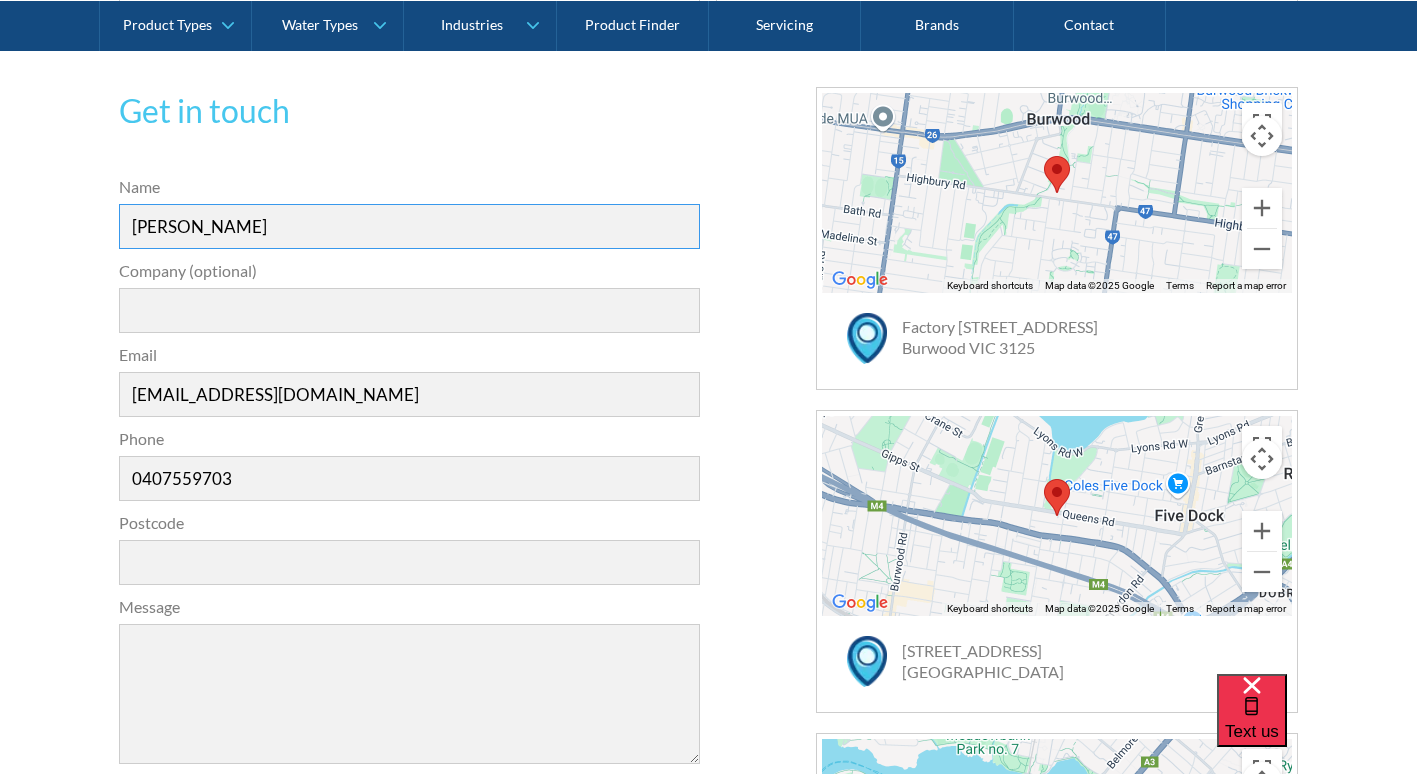 scroll, scrollTop: 700, scrollLeft: 0, axis: vertical 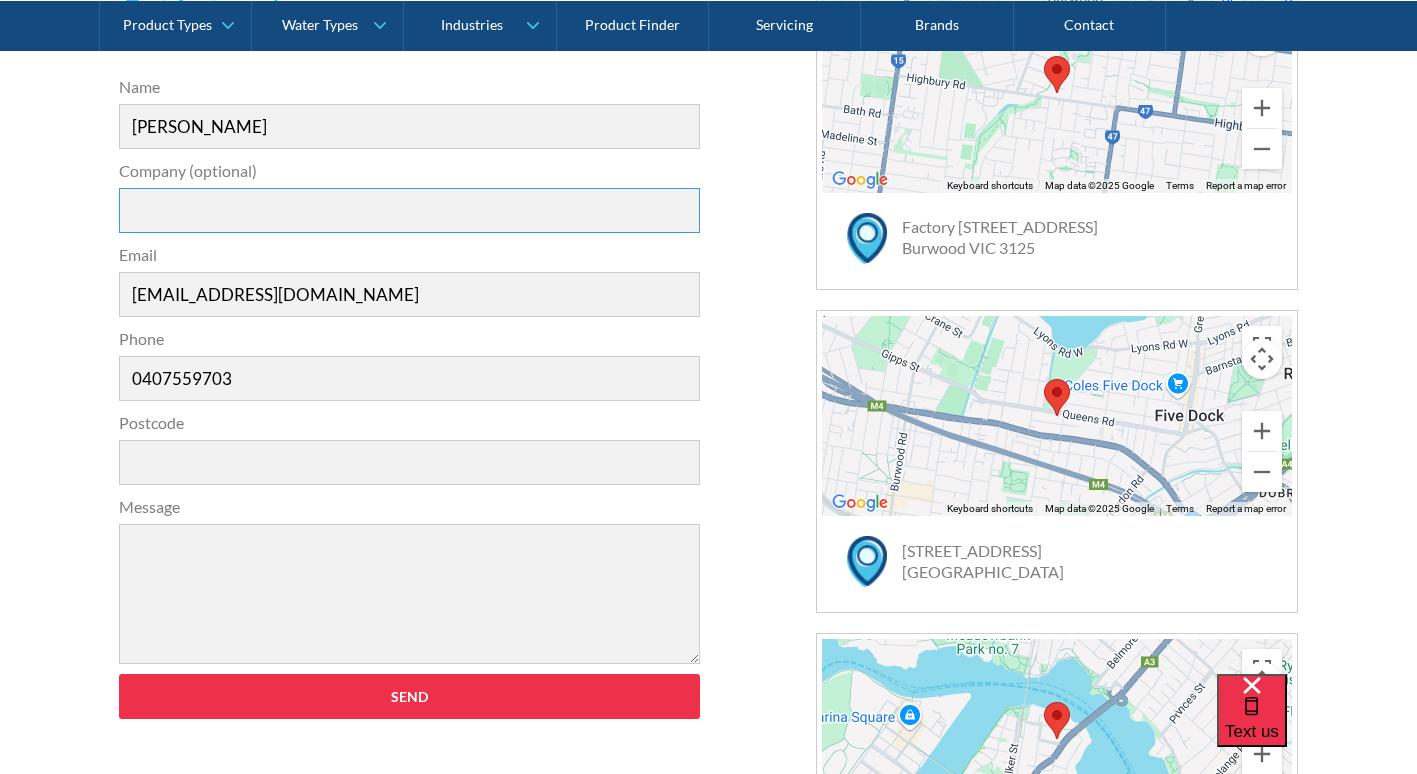click on "Company (optional)" at bounding box center (410, 210) 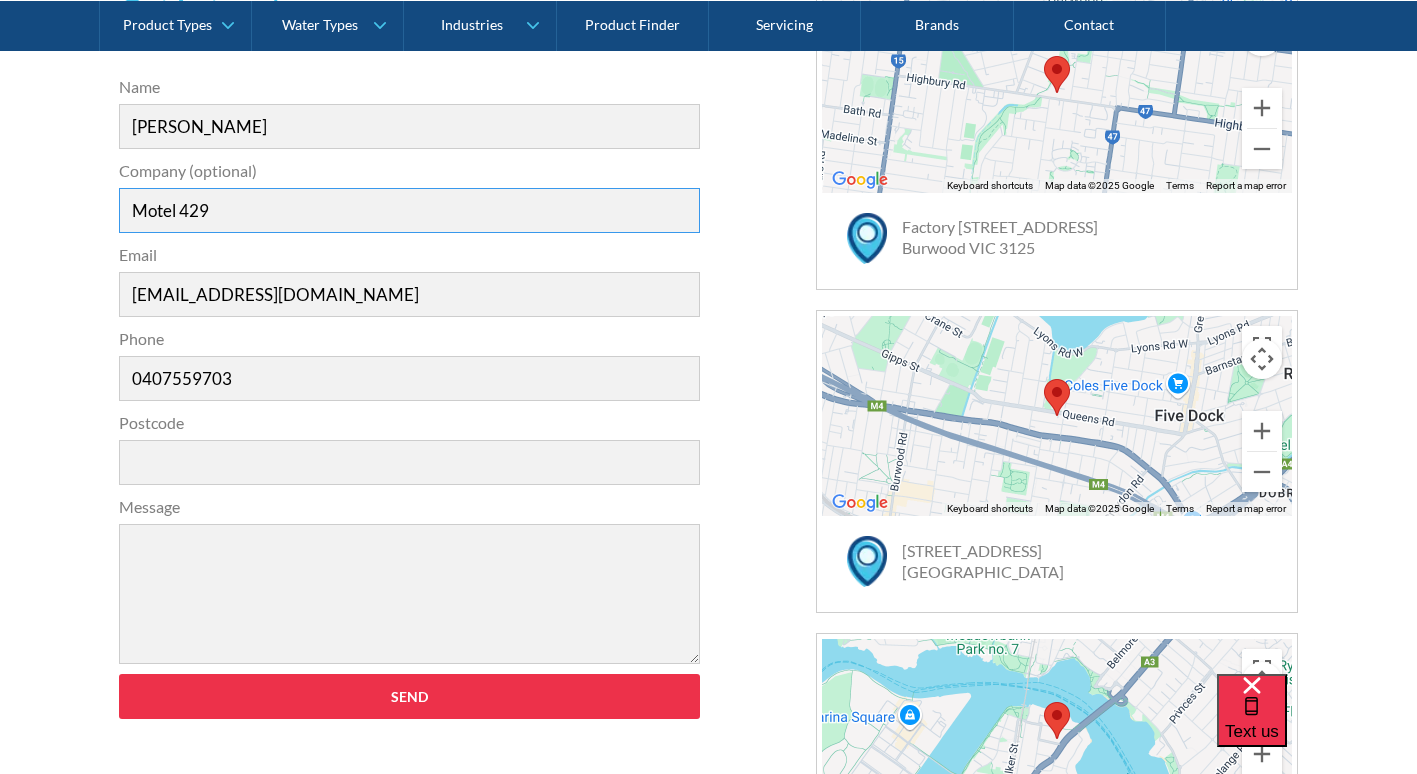 type on "Motel 429" 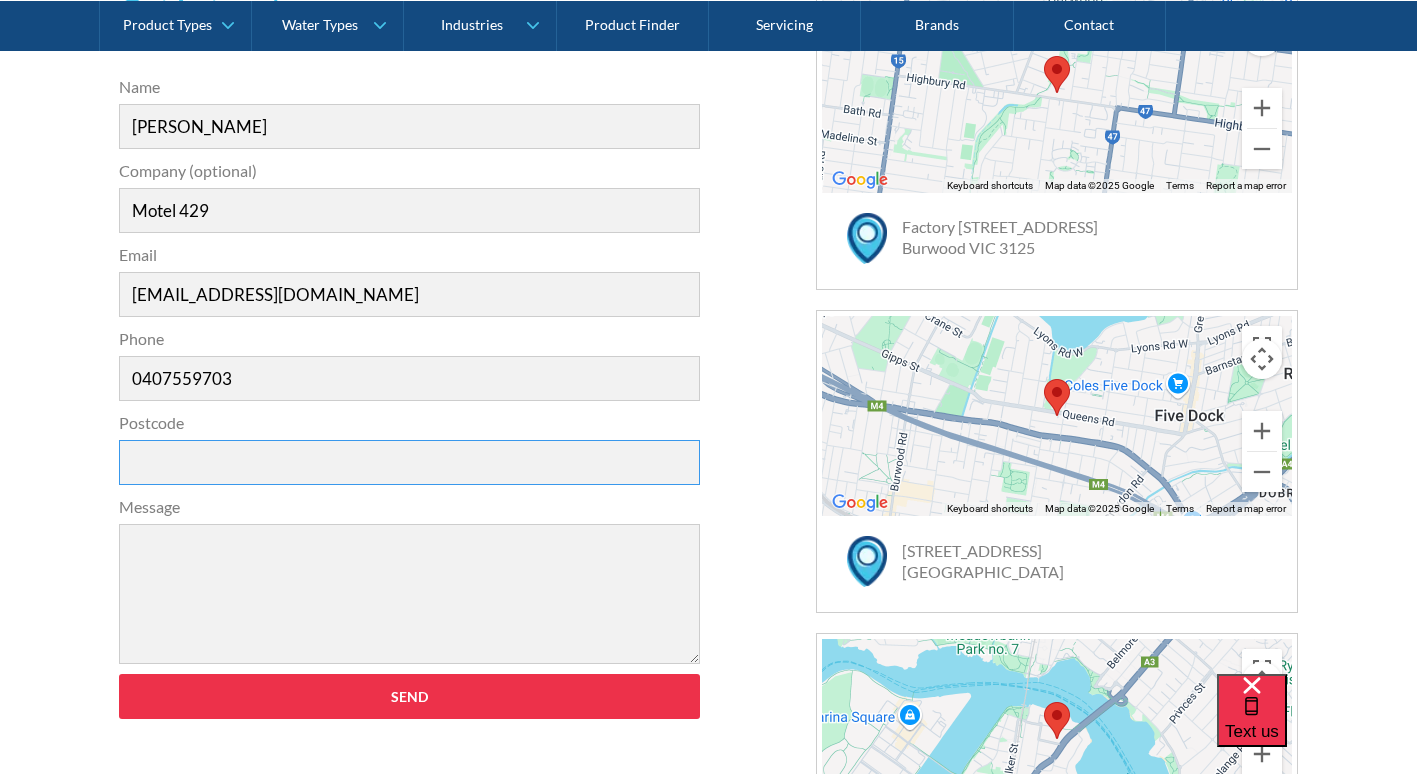 click on "Postcode" at bounding box center (410, 462) 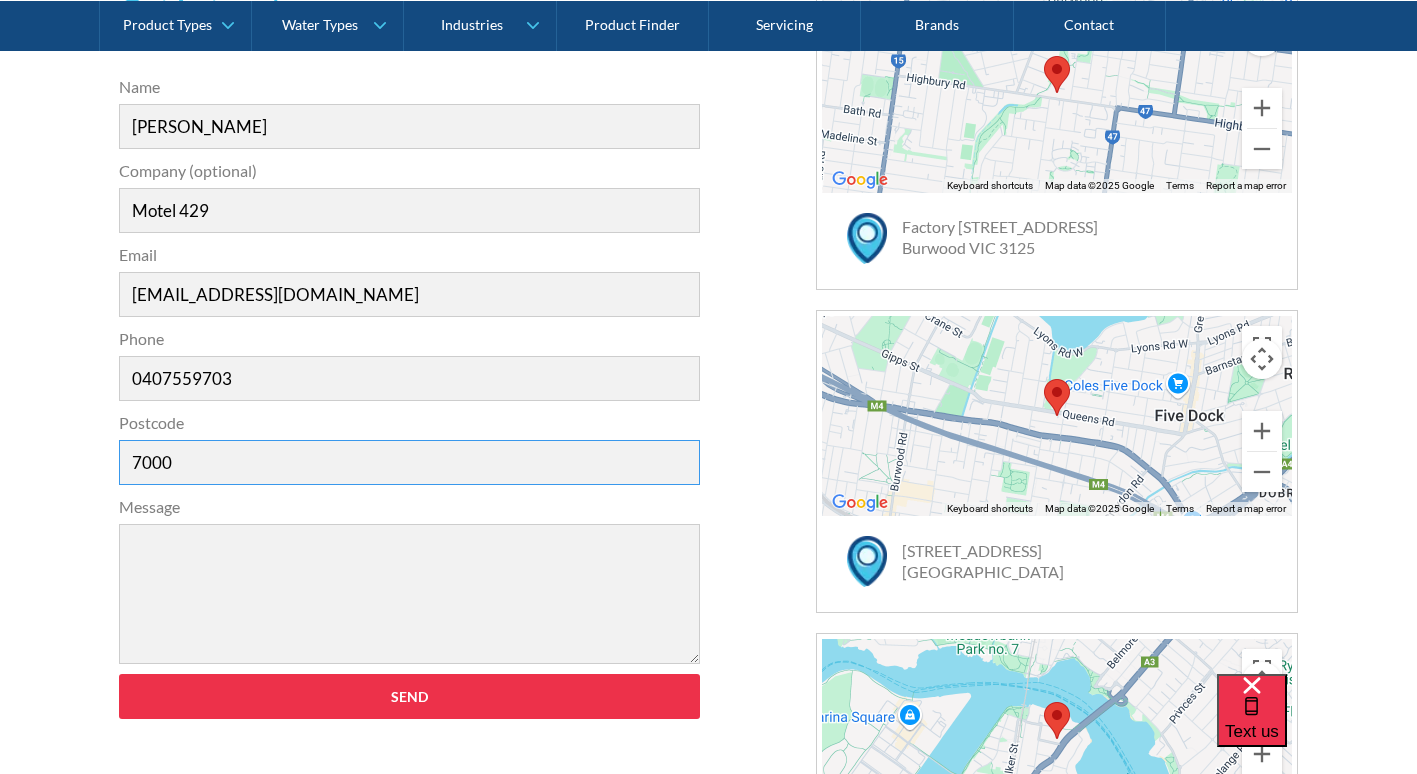 type on "7000" 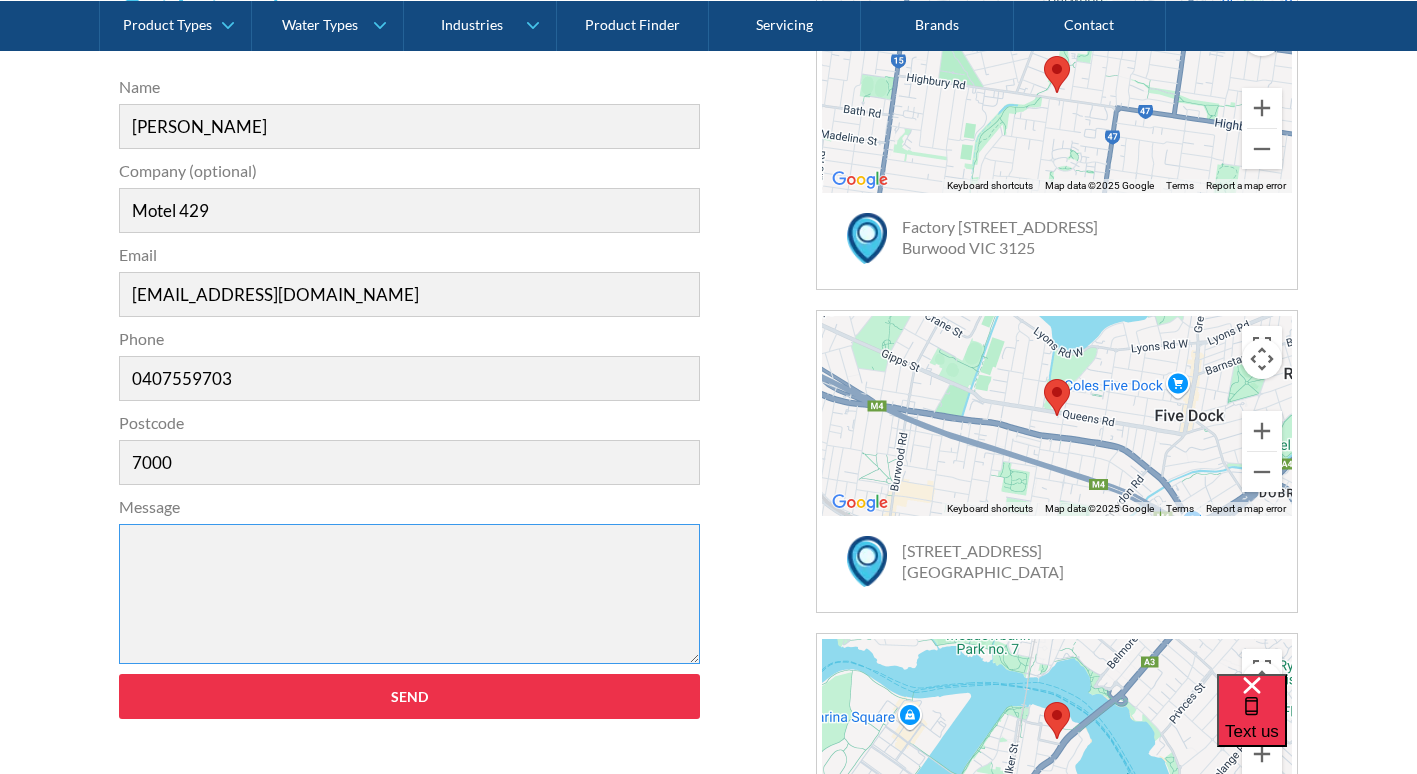 click on "Message" at bounding box center [410, 594] 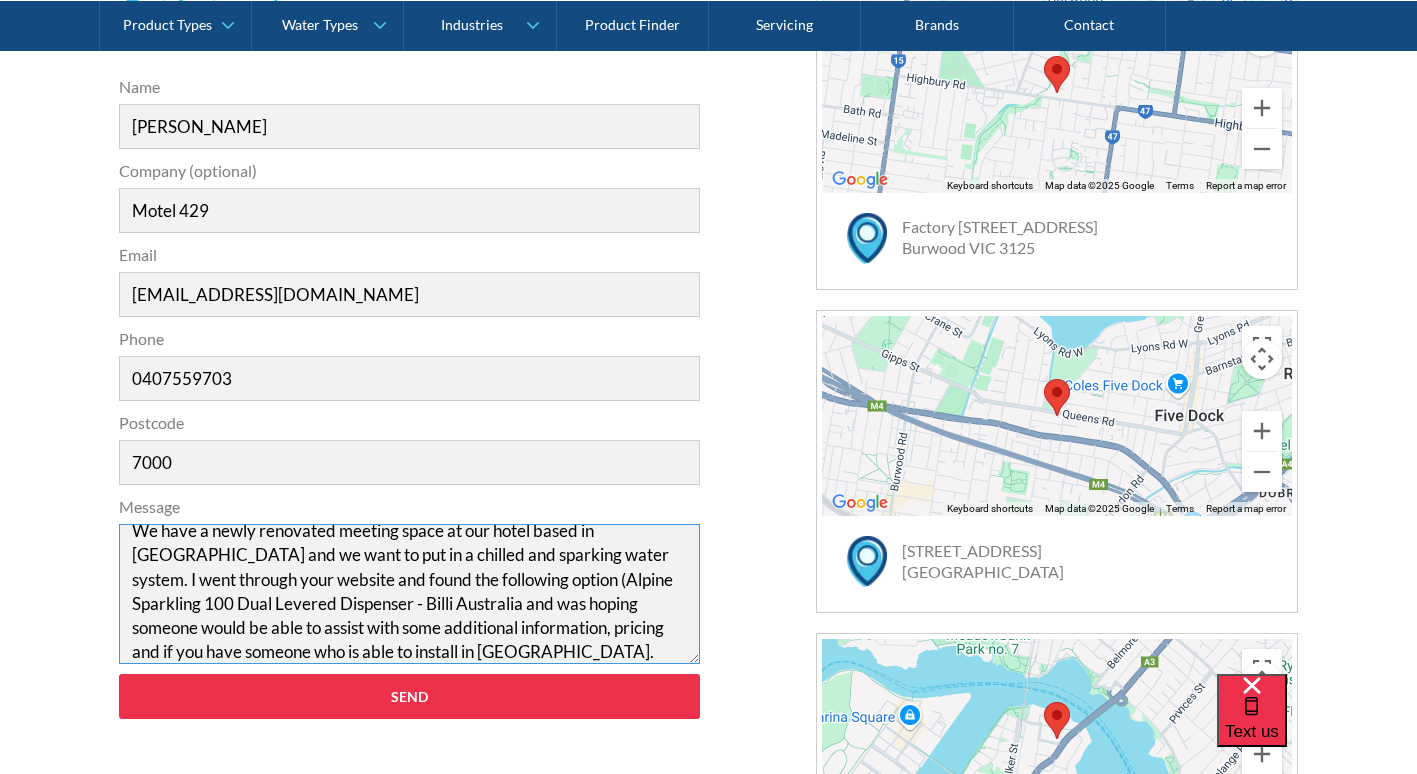 scroll, scrollTop: 0, scrollLeft: 0, axis: both 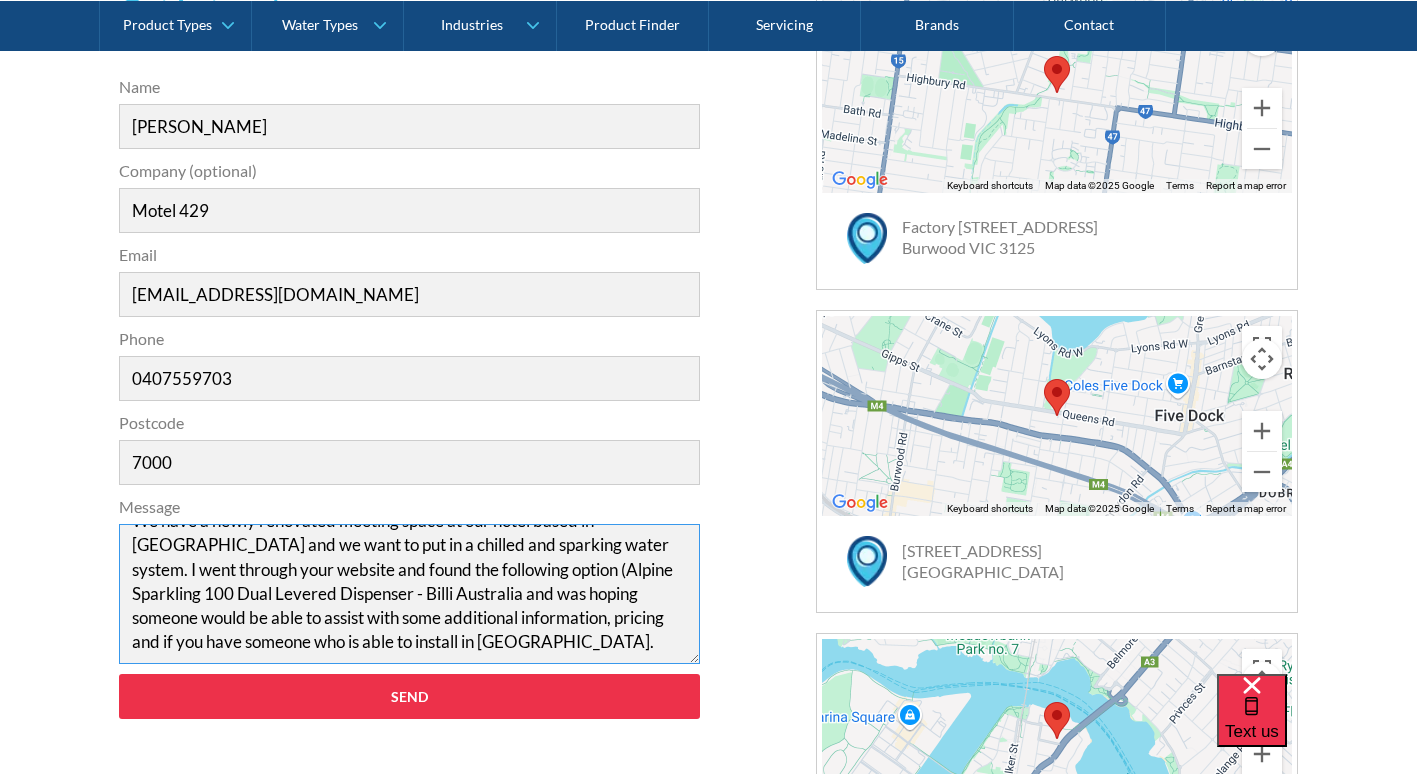 click on "Hi There,
We have a newly renovated meeting space at our hotel based in [GEOGRAPHIC_DATA] and we want to put in a chilled and sparking water system. I went through your website and found the following option (Alpine Sparkling 100 Dual Levered Dispenser - Billi Australia and was hoping someone would be able to assist with some additional information, pricing and if you have someone who is able to install in [GEOGRAPHIC_DATA]." at bounding box center (410, 594) 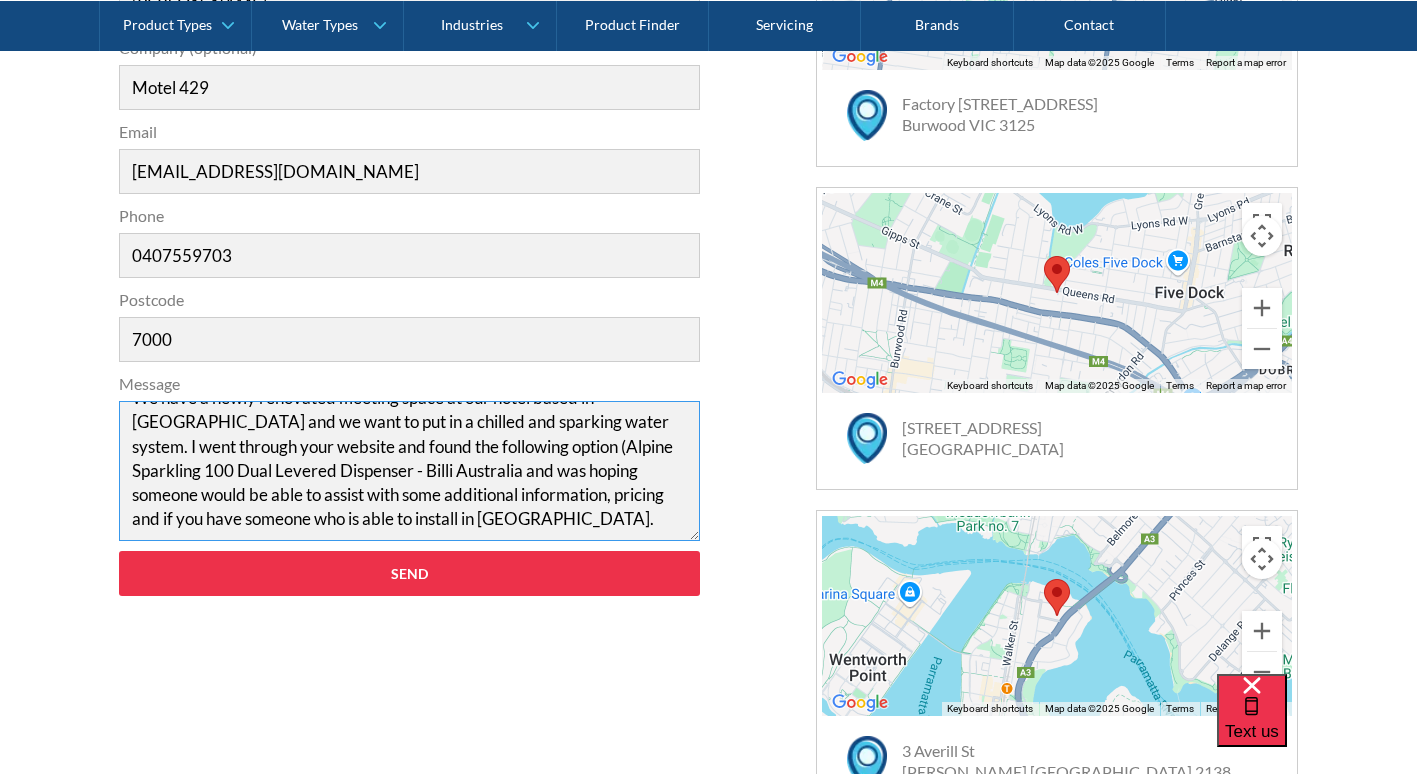 scroll, scrollTop: 900, scrollLeft: 0, axis: vertical 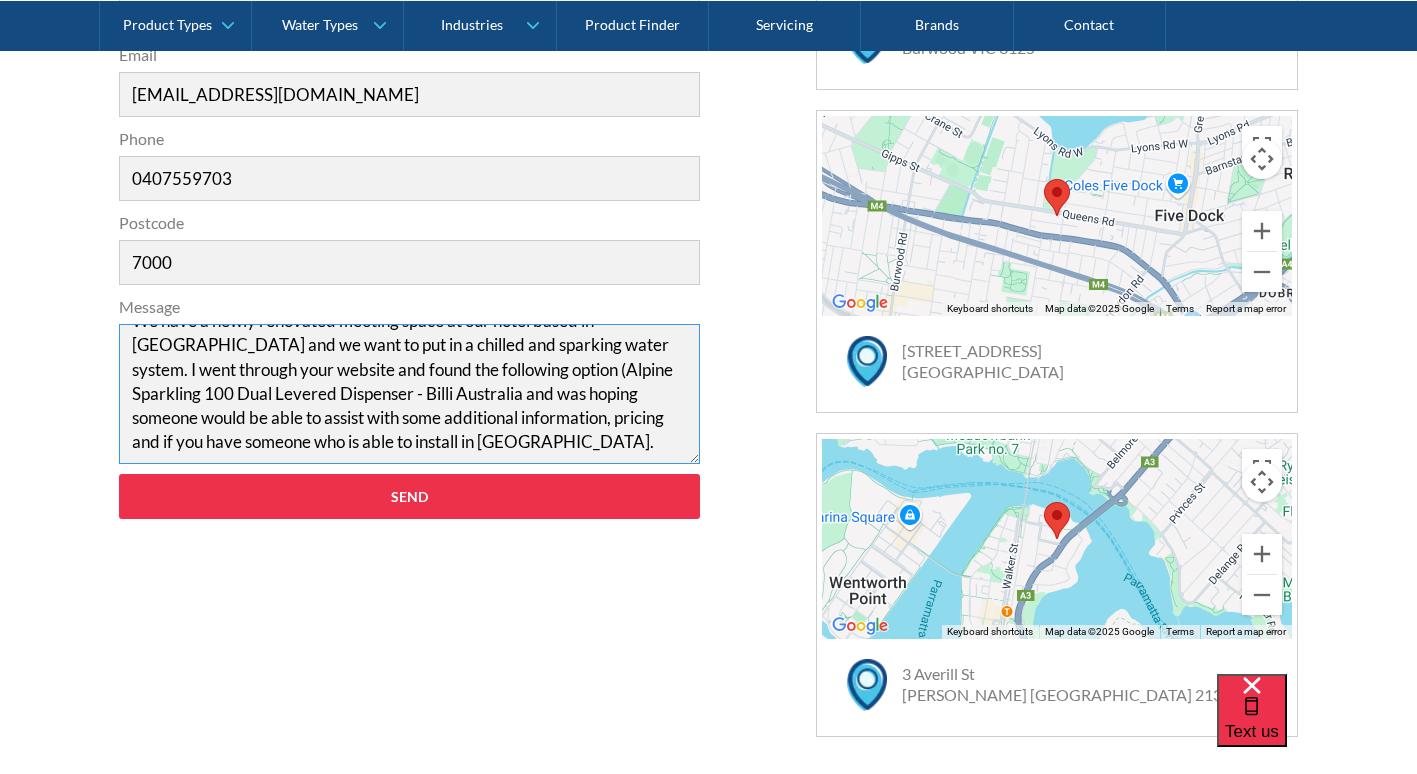 click on "Hi There,
We have a newly renovated meeting space at our hotel based in [GEOGRAPHIC_DATA] and we want to put in a chilled and sparking water system. I went through your website and found the following option (Alpine Sparkling 100 Dual Levered Dispenser - Billi Australia and was hoping someone would be able to assist with some additional information, pricing and if you have someone who is able to install in [GEOGRAPHIC_DATA]." at bounding box center (410, 394) 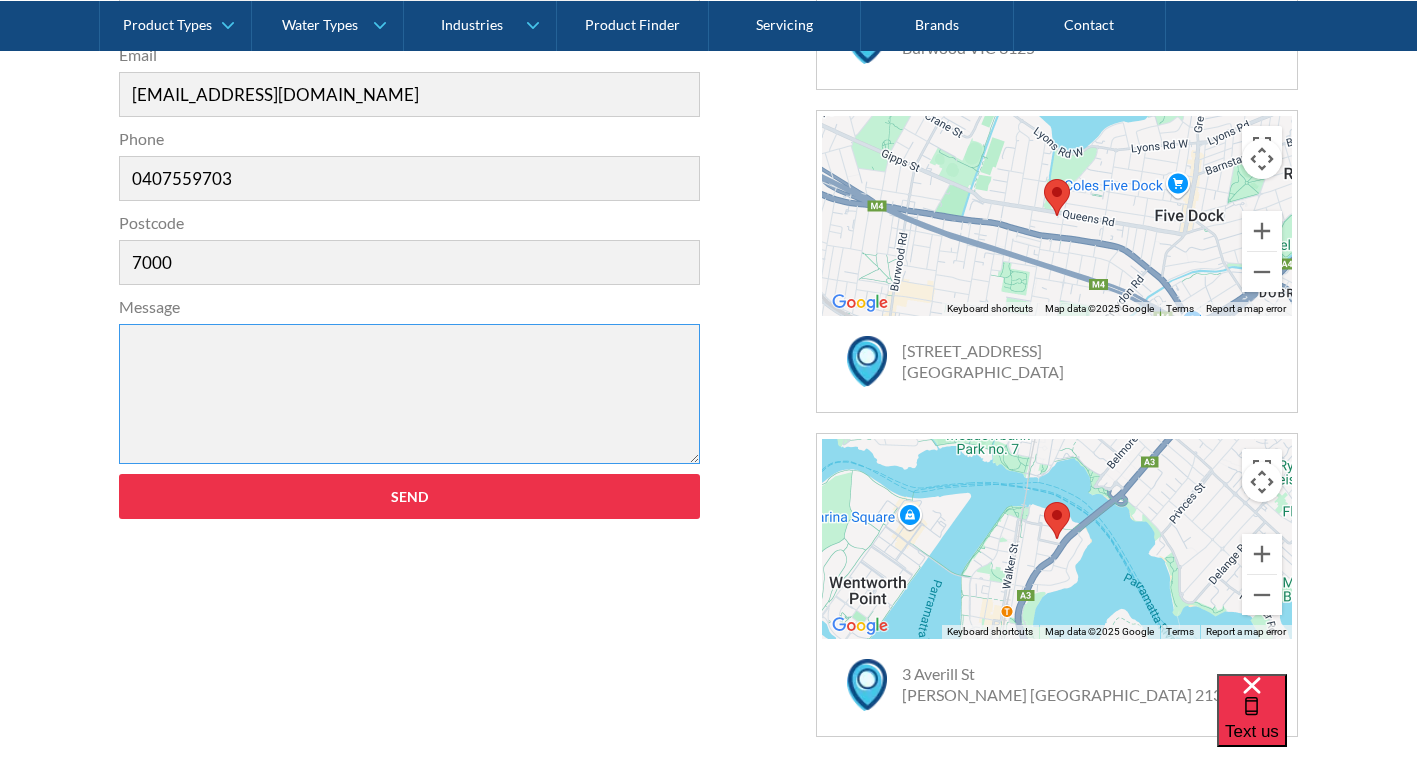 scroll, scrollTop: 0, scrollLeft: 0, axis: both 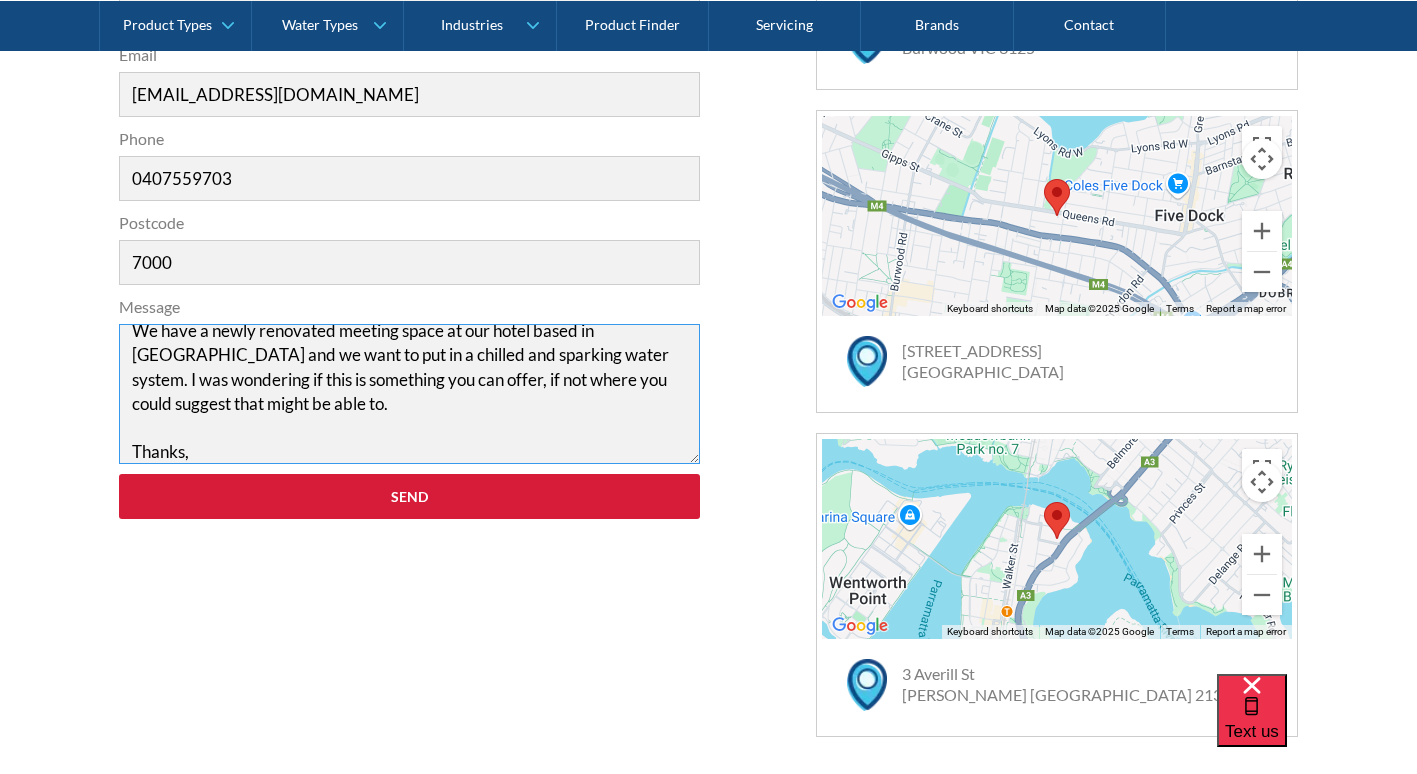 type on "Hi There,
We have a newly renovated meeting space at our hotel based in [GEOGRAPHIC_DATA] and we want to put in a chilled and sparking water system. I was wondering if this is something you can offer, if not where you could suggest that might be able to.
Thanks," 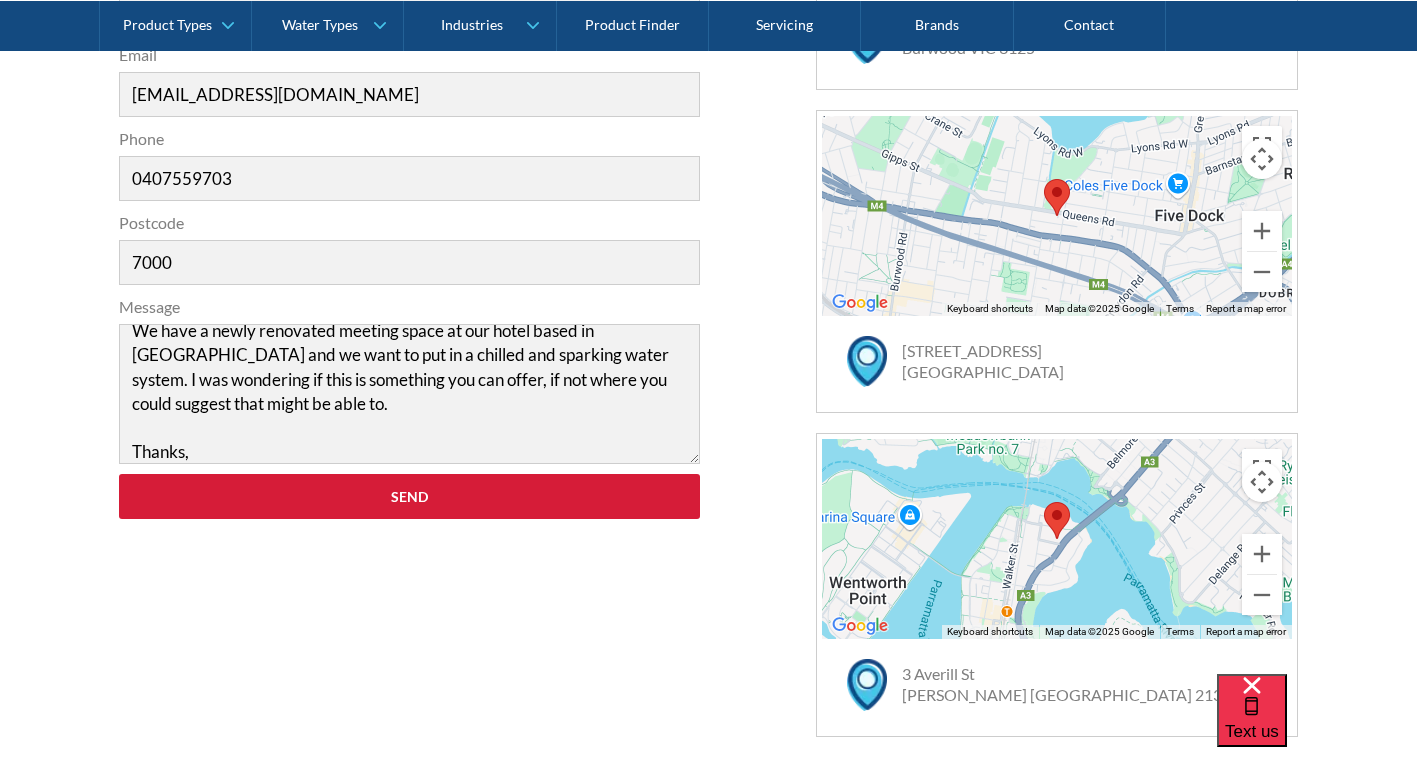 click on "Send" at bounding box center (410, 496) 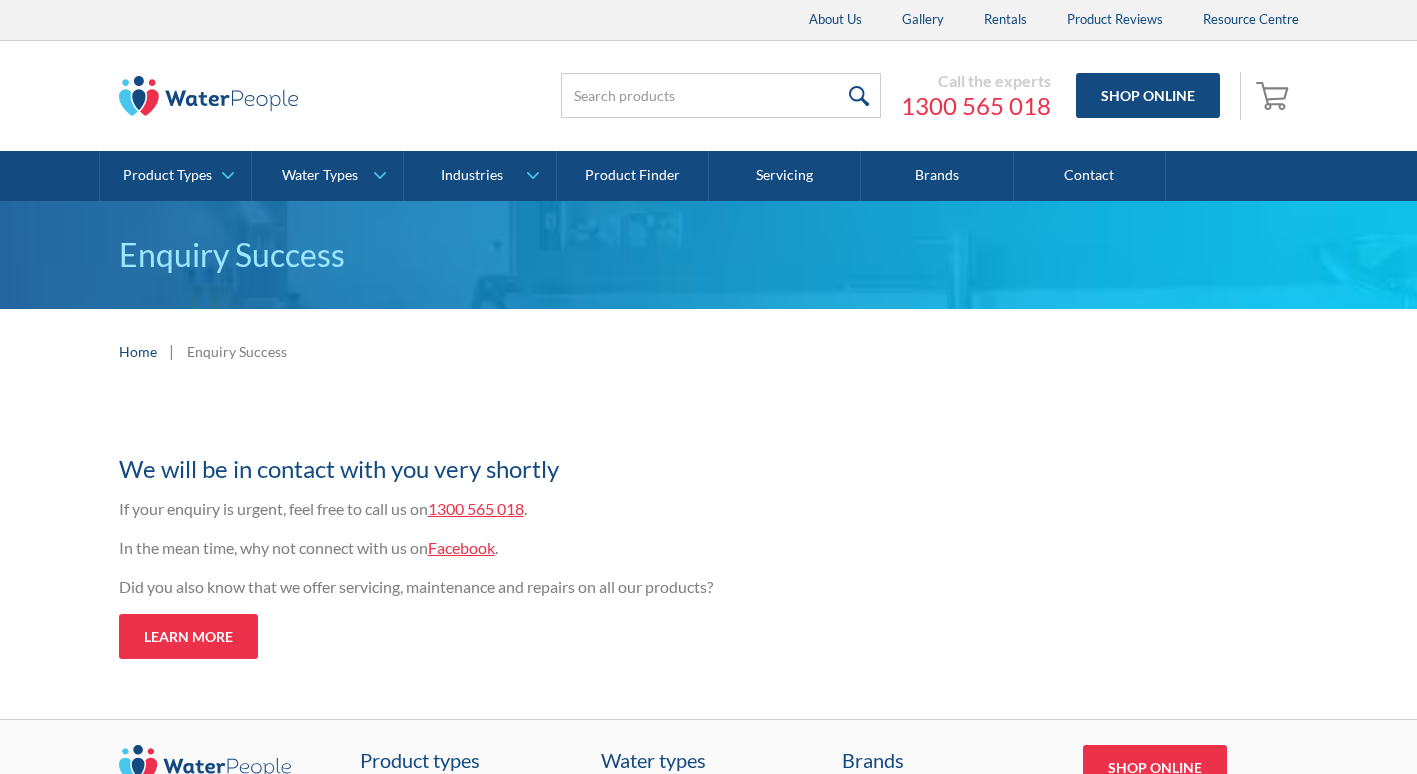 scroll, scrollTop: 0, scrollLeft: 0, axis: both 